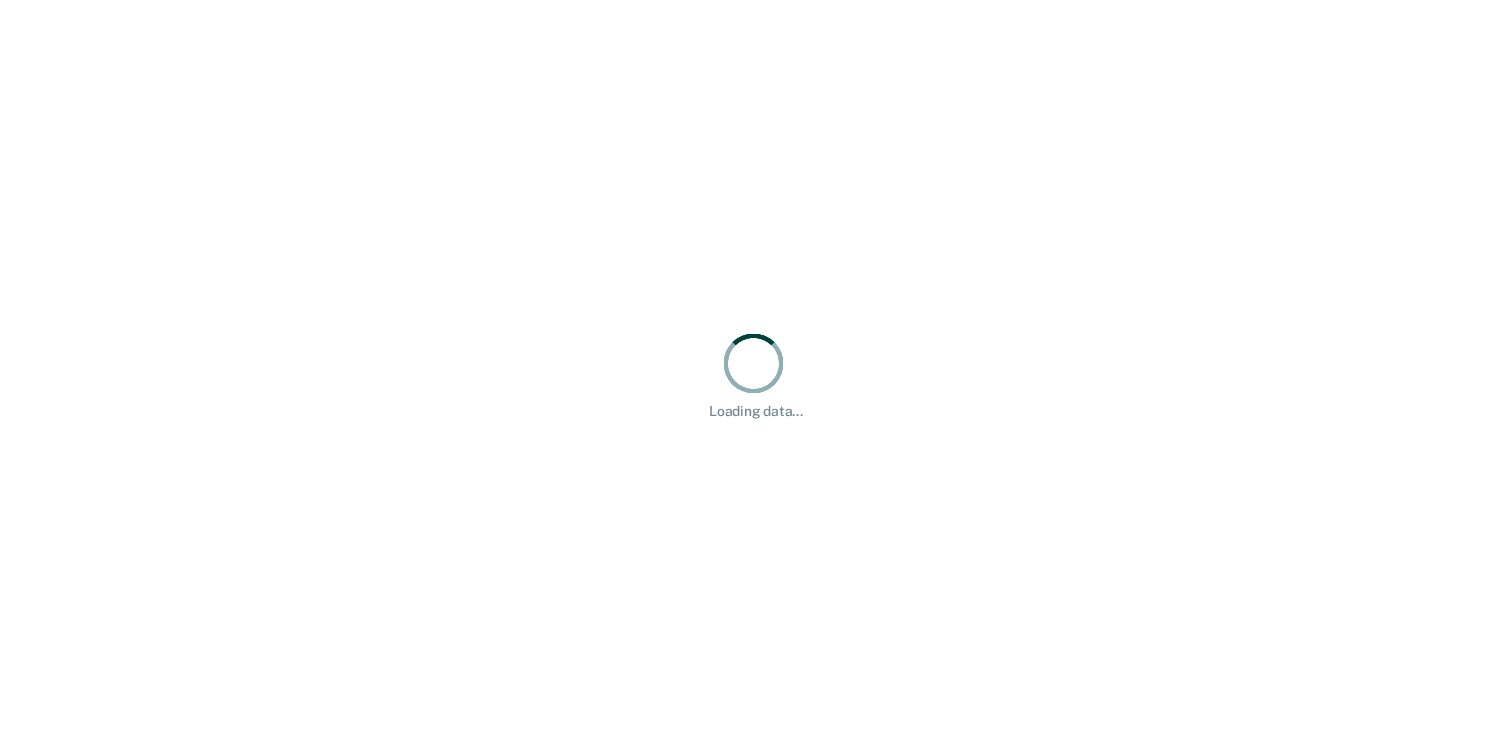 scroll, scrollTop: 0, scrollLeft: 0, axis: both 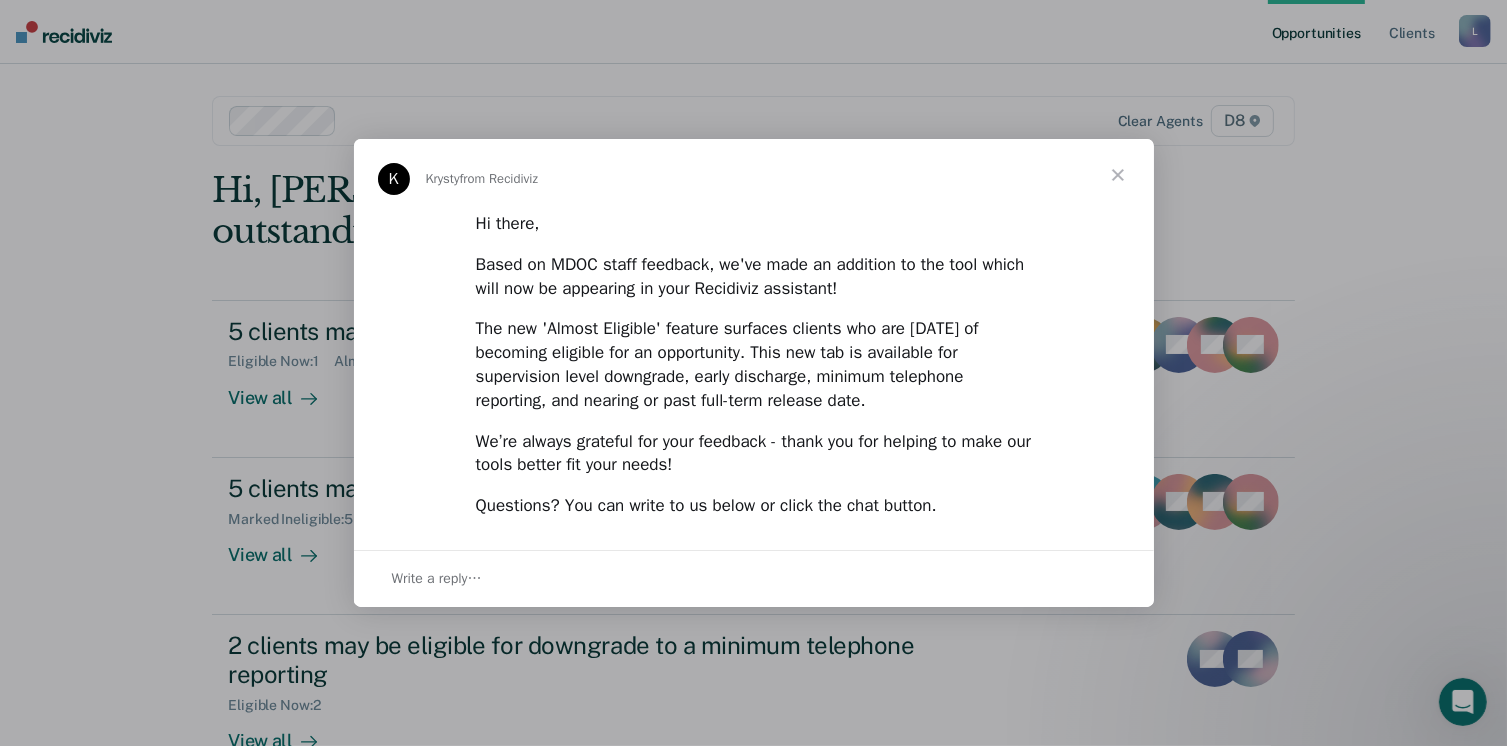 click at bounding box center (1118, 175) 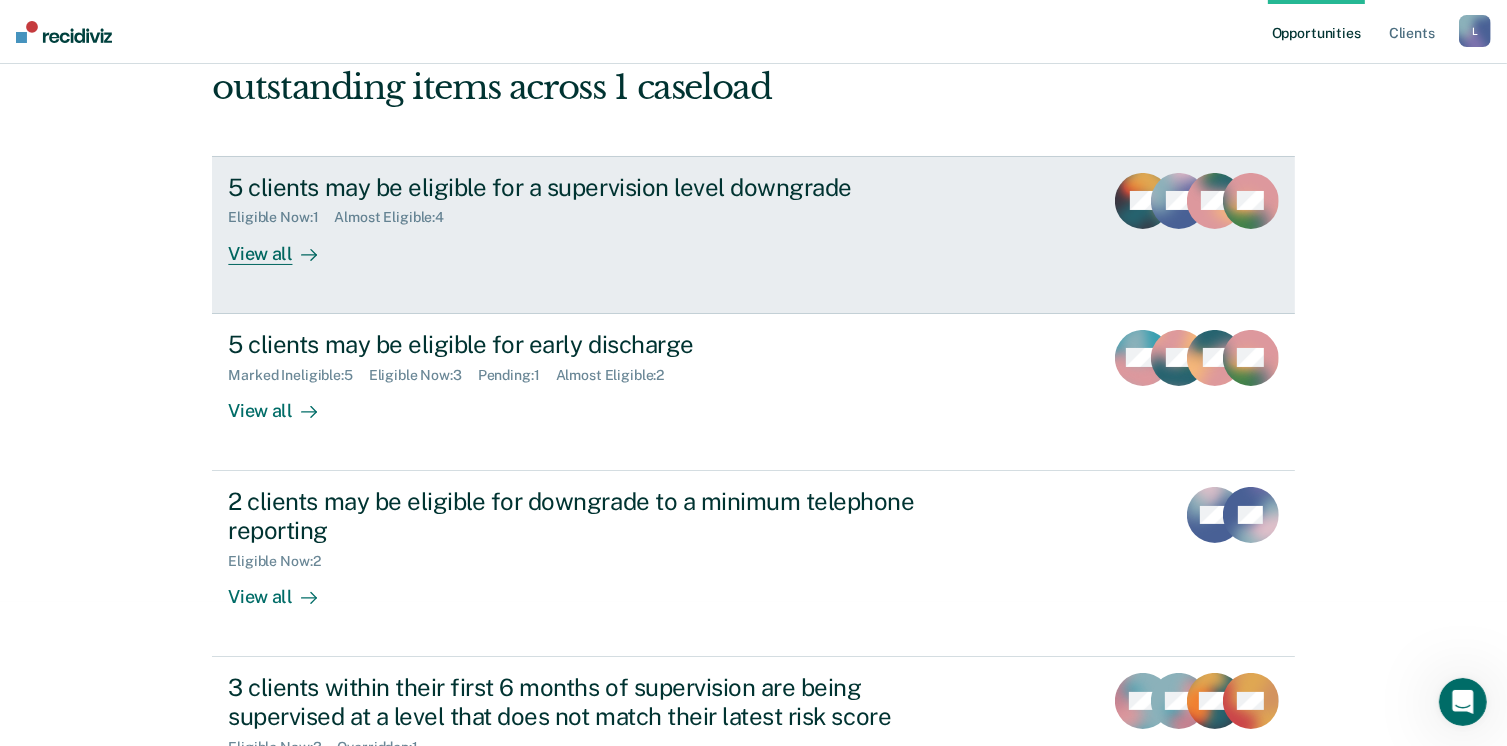 scroll, scrollTop: 100, scrollLeft: 0, axis: vertical 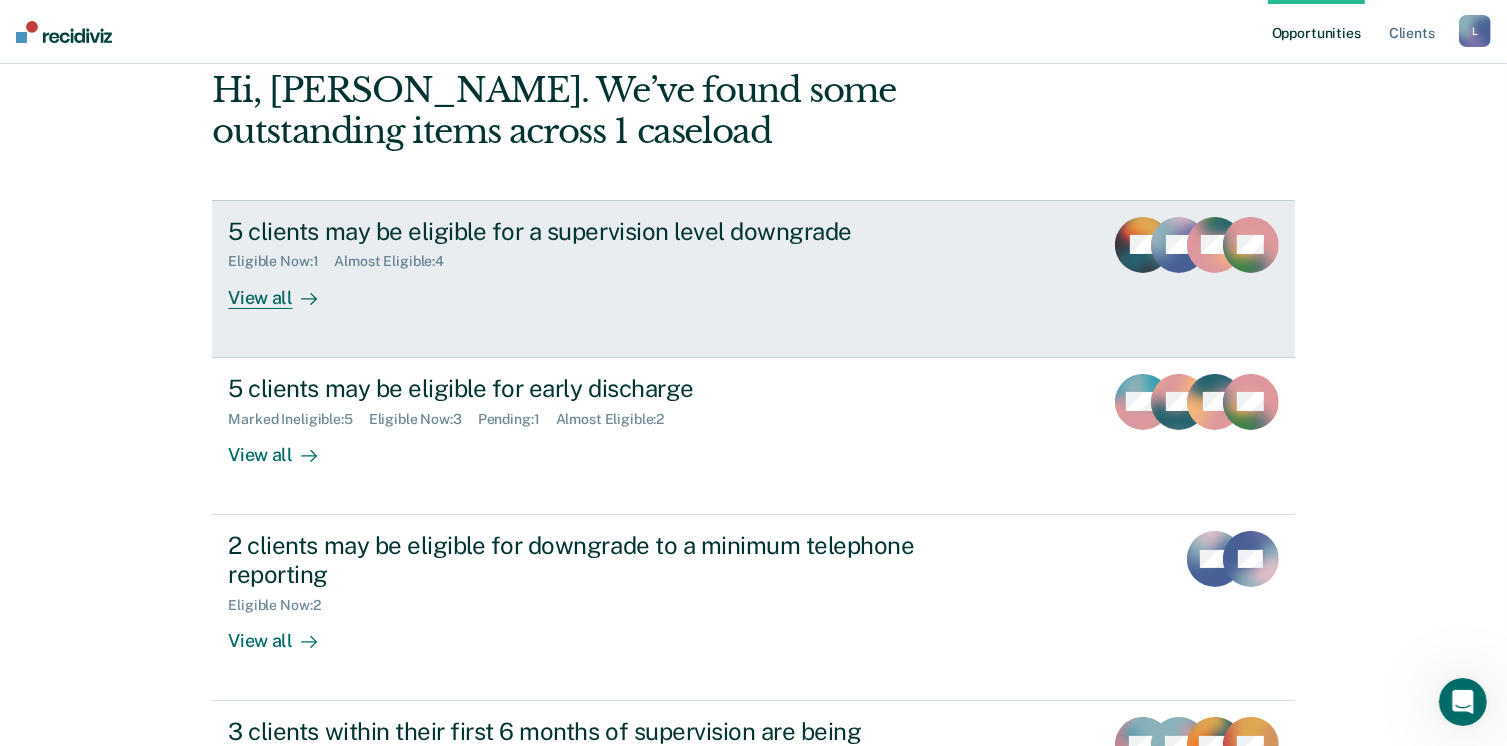 click on "View all" at bounding box center (284, 289) 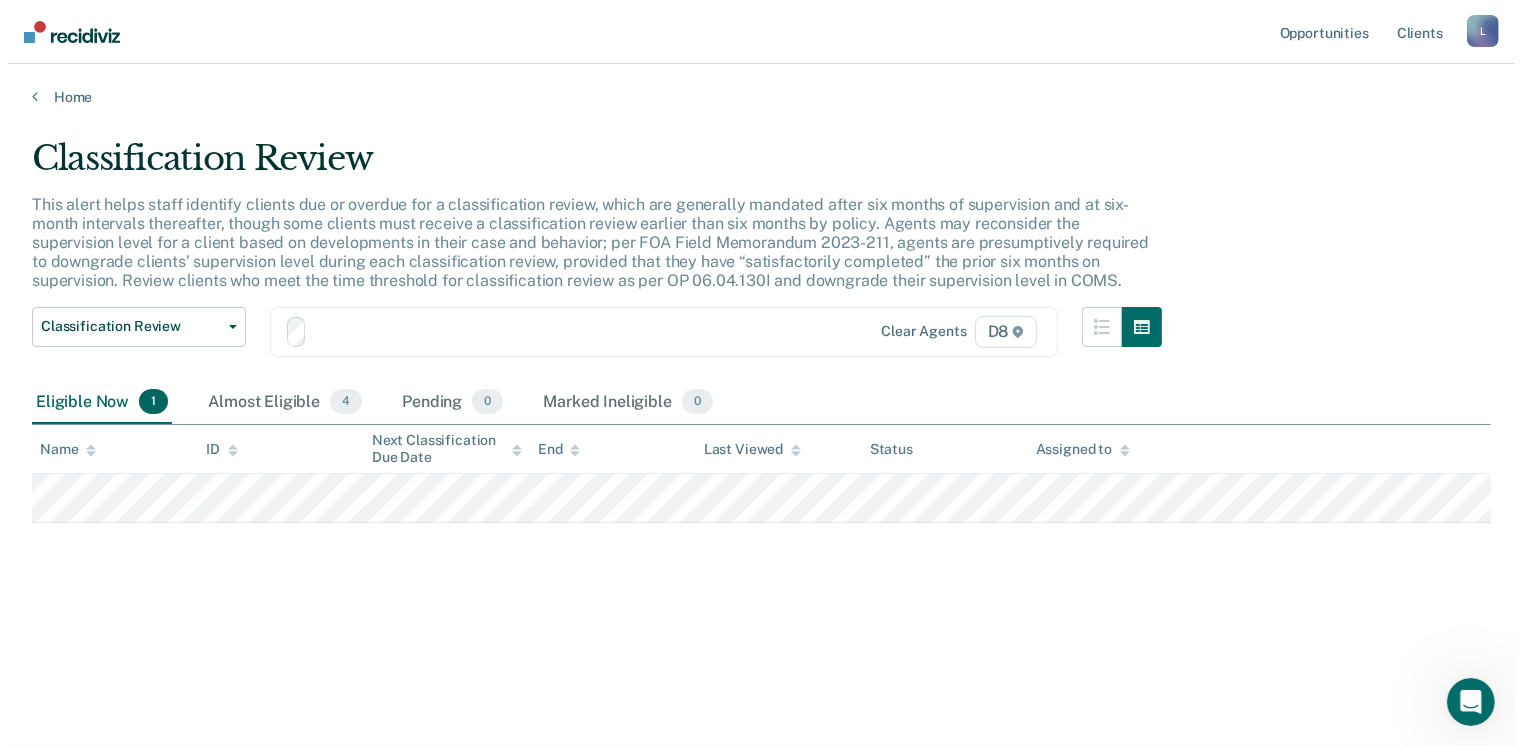 scroll, scrollTop: 0, scrollLeft: 0, axis: both 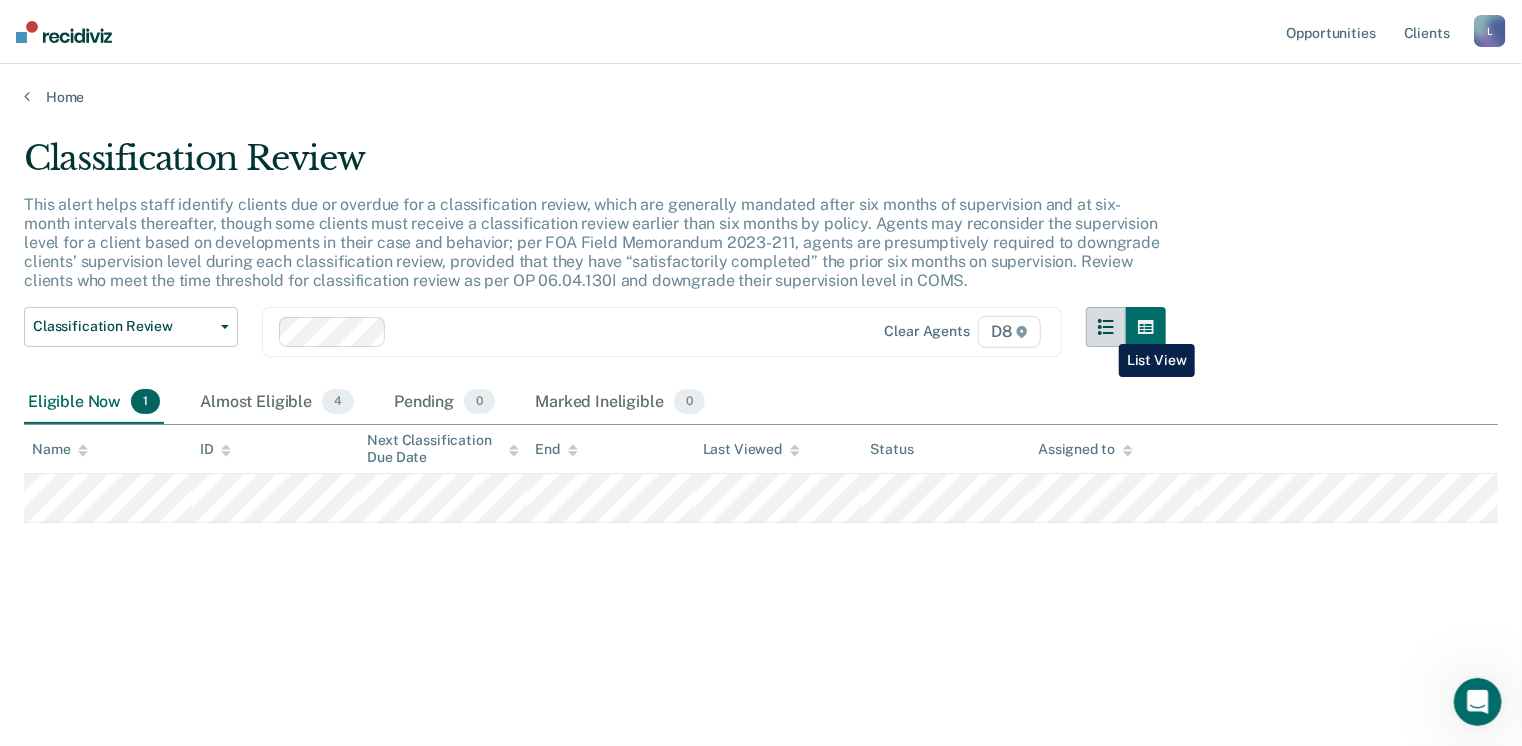 click 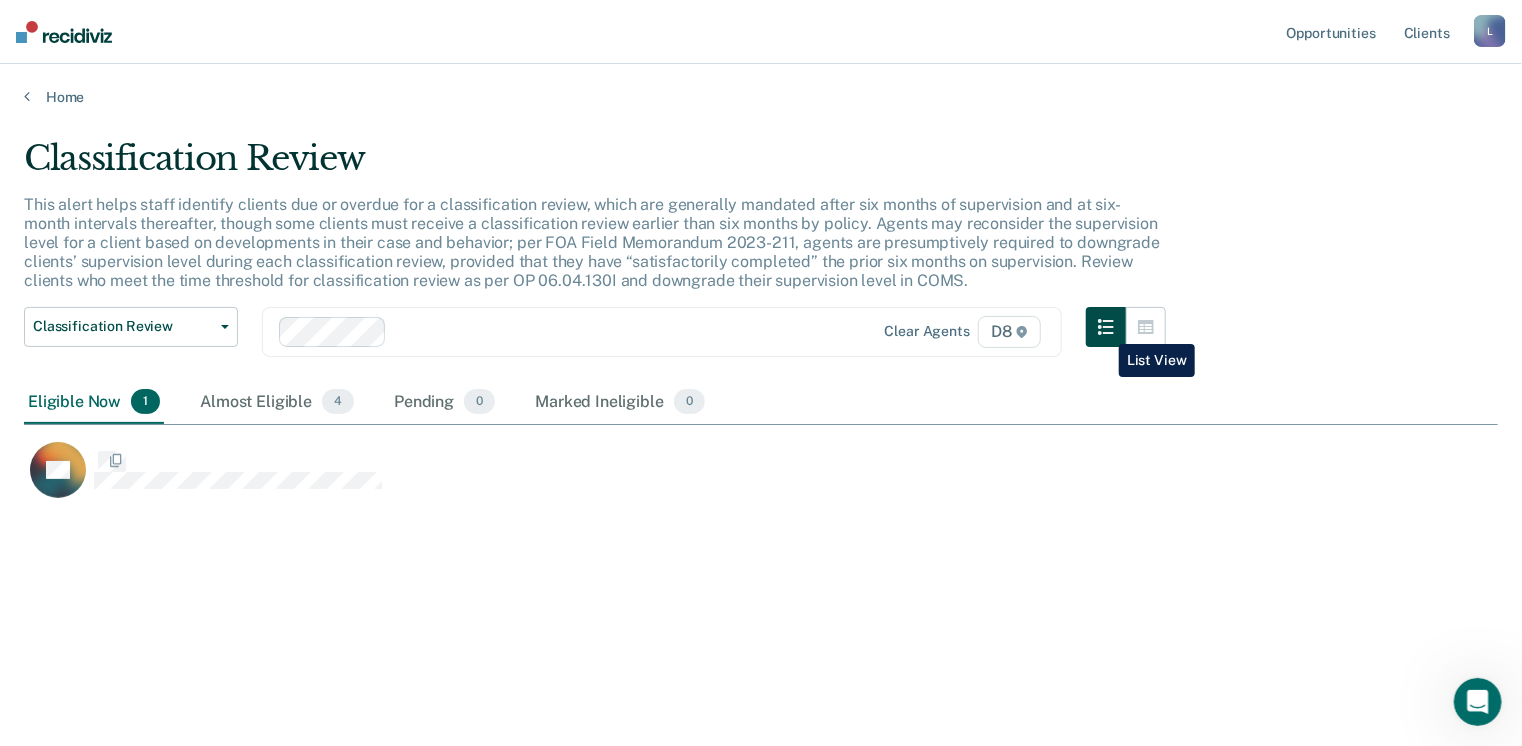 scroll, scrollTop: 16, scrollLeft: 16, axis: both 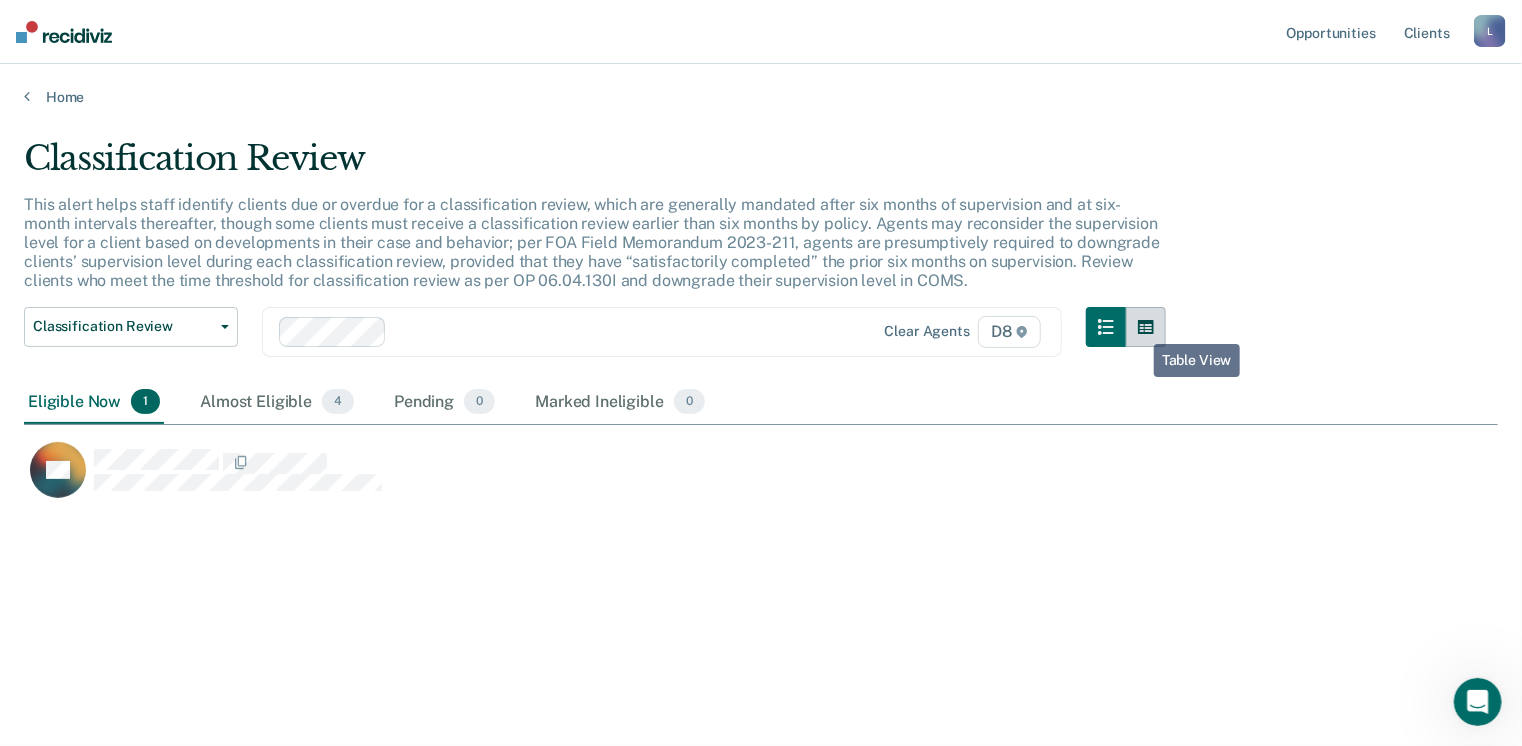click 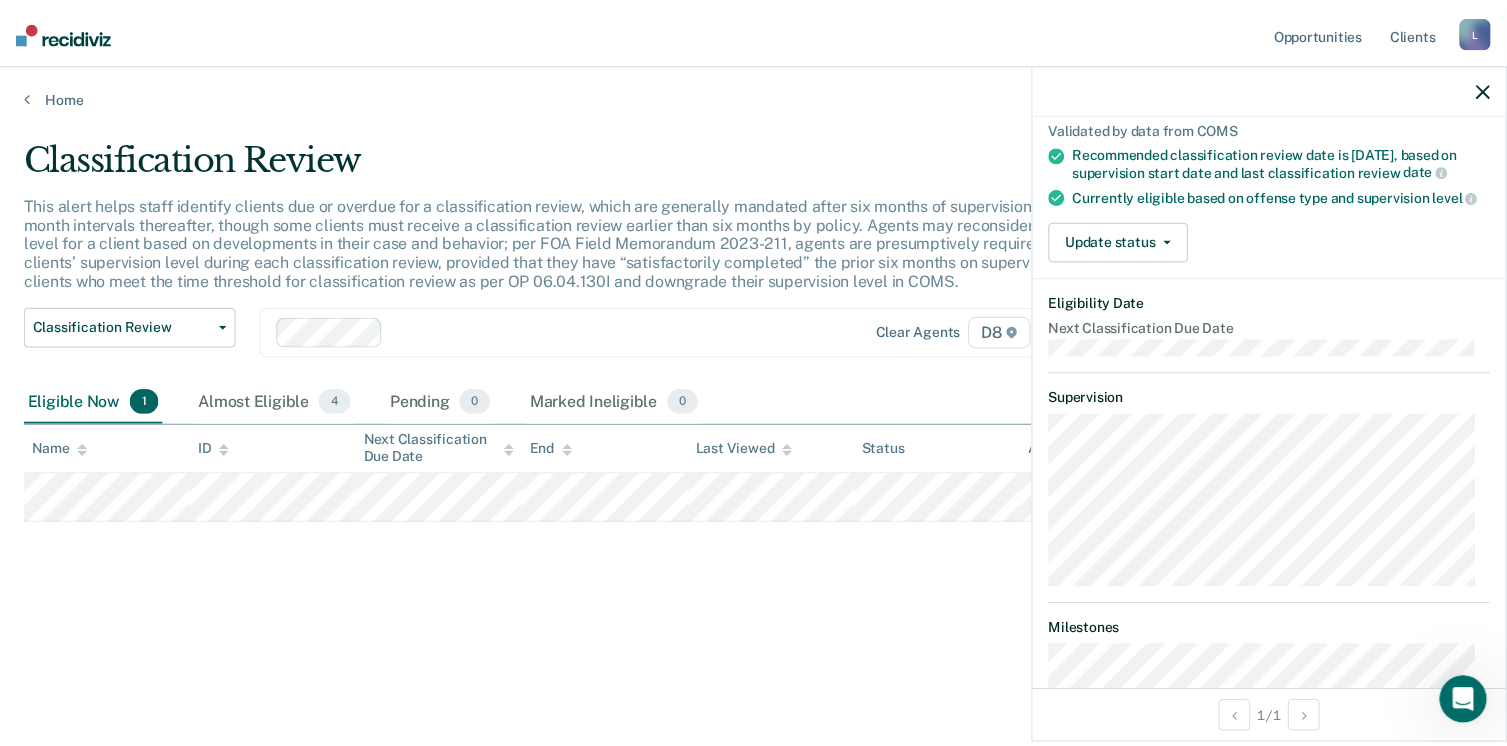 scroll, scrollTop: 200, scrollLeft: 0, axis: vertical 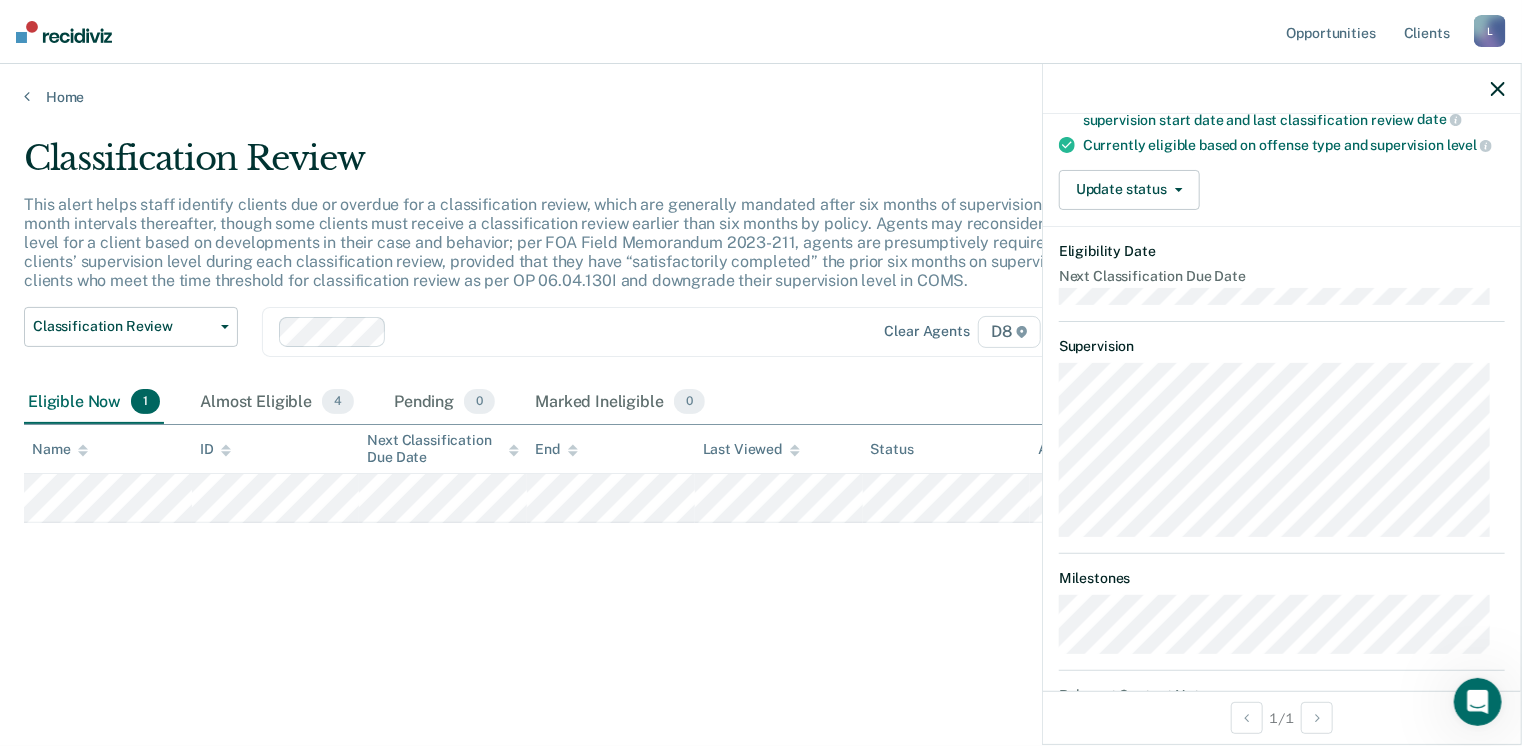 click on "This alert helps staff identify clients due or overdue for a classification review, which are generally mandated after six months of supervision and at six-month intervals thereafter, though some clients must receive a classification review earlier than six months by policy. Agents may reconsider the supervision level for a client based on developments in their case and behavior; per FOA Field Memorandum 2023-211, agents are presumptively required to downgrade clients’ supervision level during each classification review, provided that they have “satisfactorily completed” the prior six months on supervision. Review clients who meet the time threshold for classification review as per OP 06.04.130I and downgrade their supervision level in COMS." at bounding box center [592, 243] 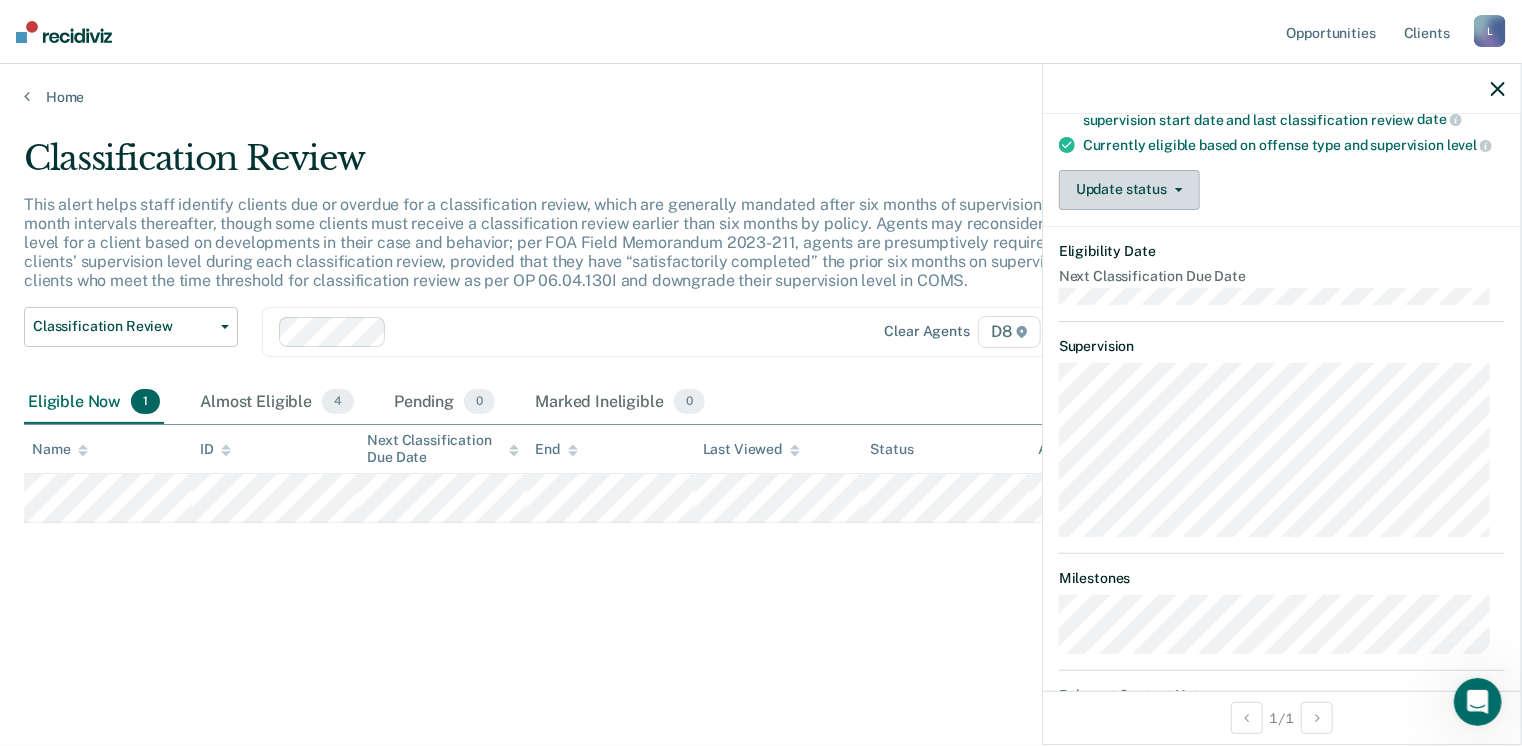 click on "Update status" at bounding box center [1129, 190] 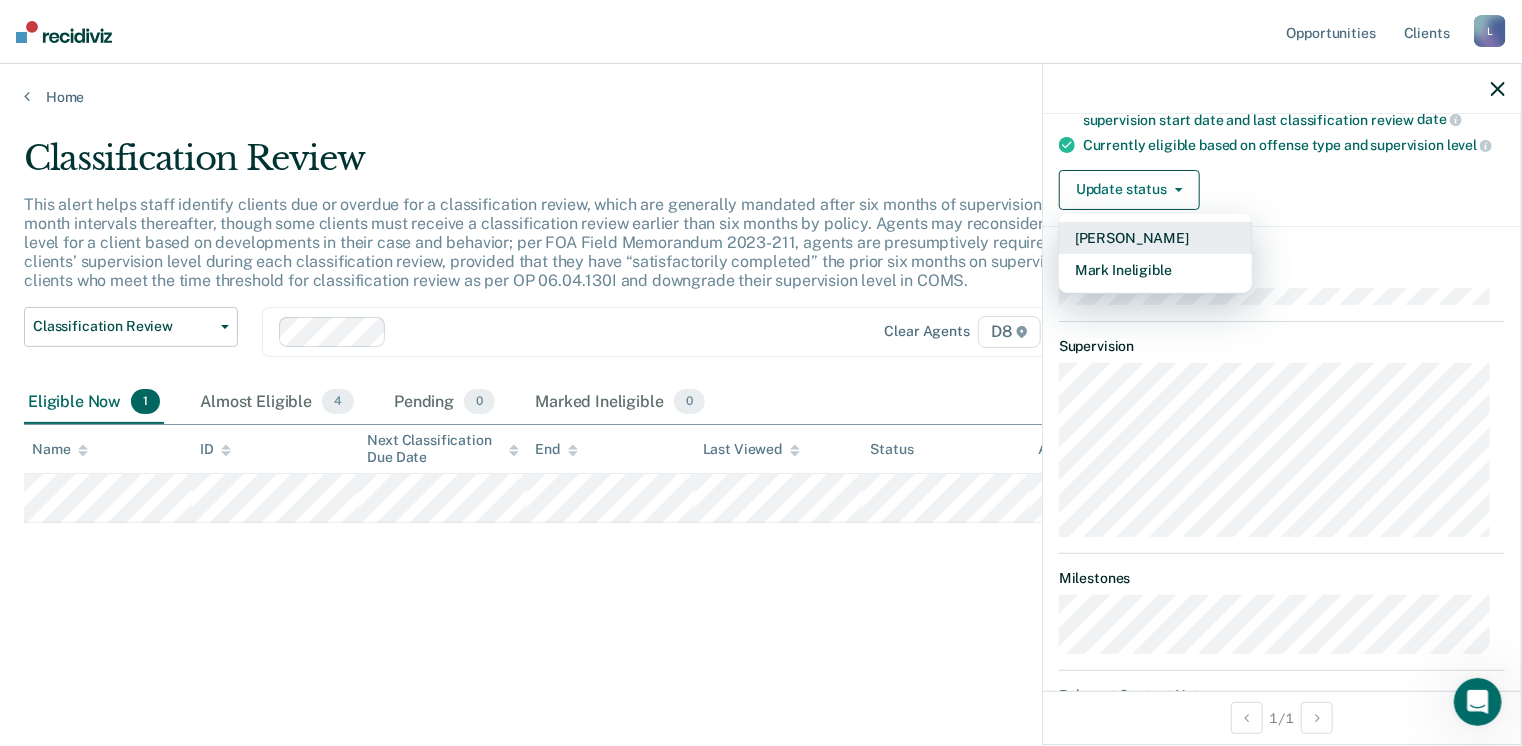 click on "[PERSON_NAME]" at bounding box center (1155, 238) 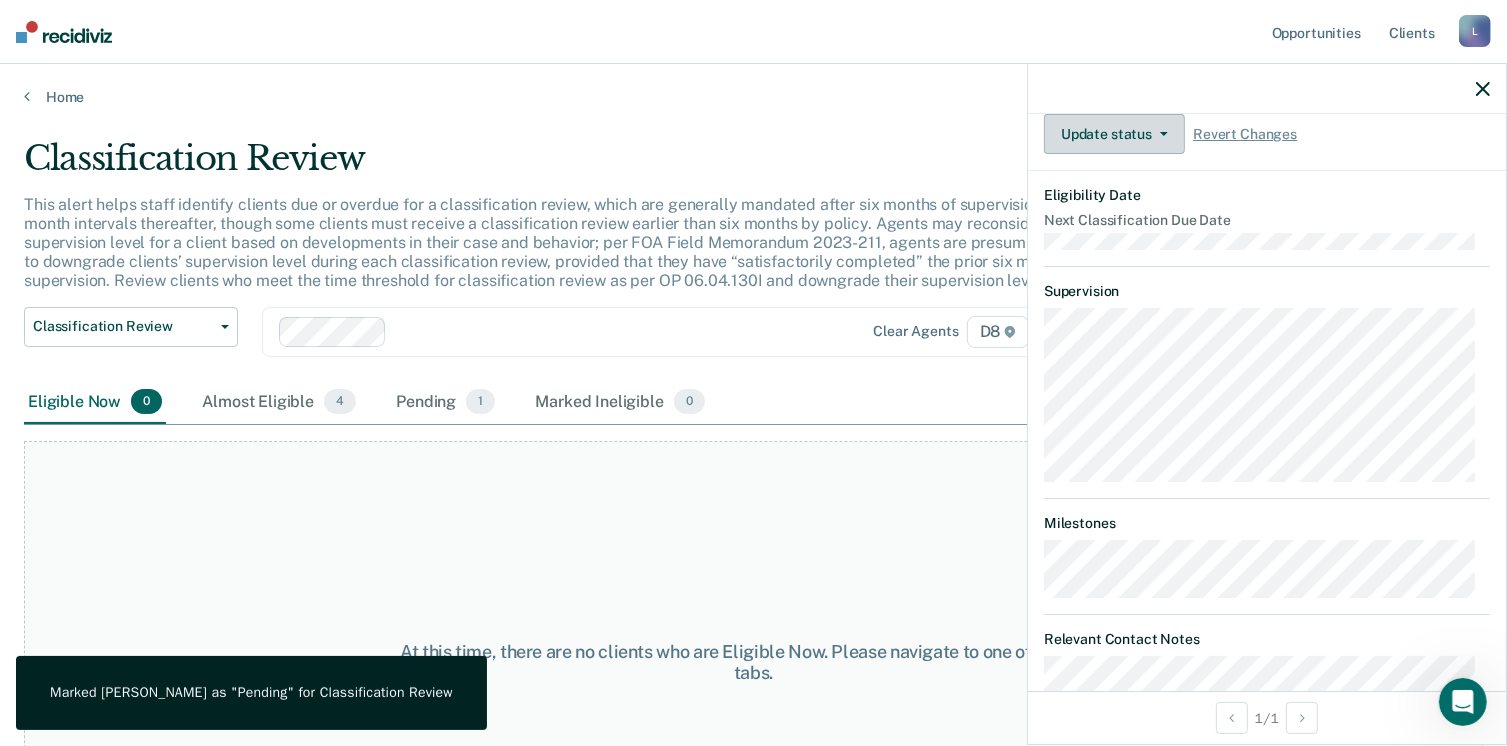 scroll, scrollTop: 389, scrollLeft: 0, axis: vertical 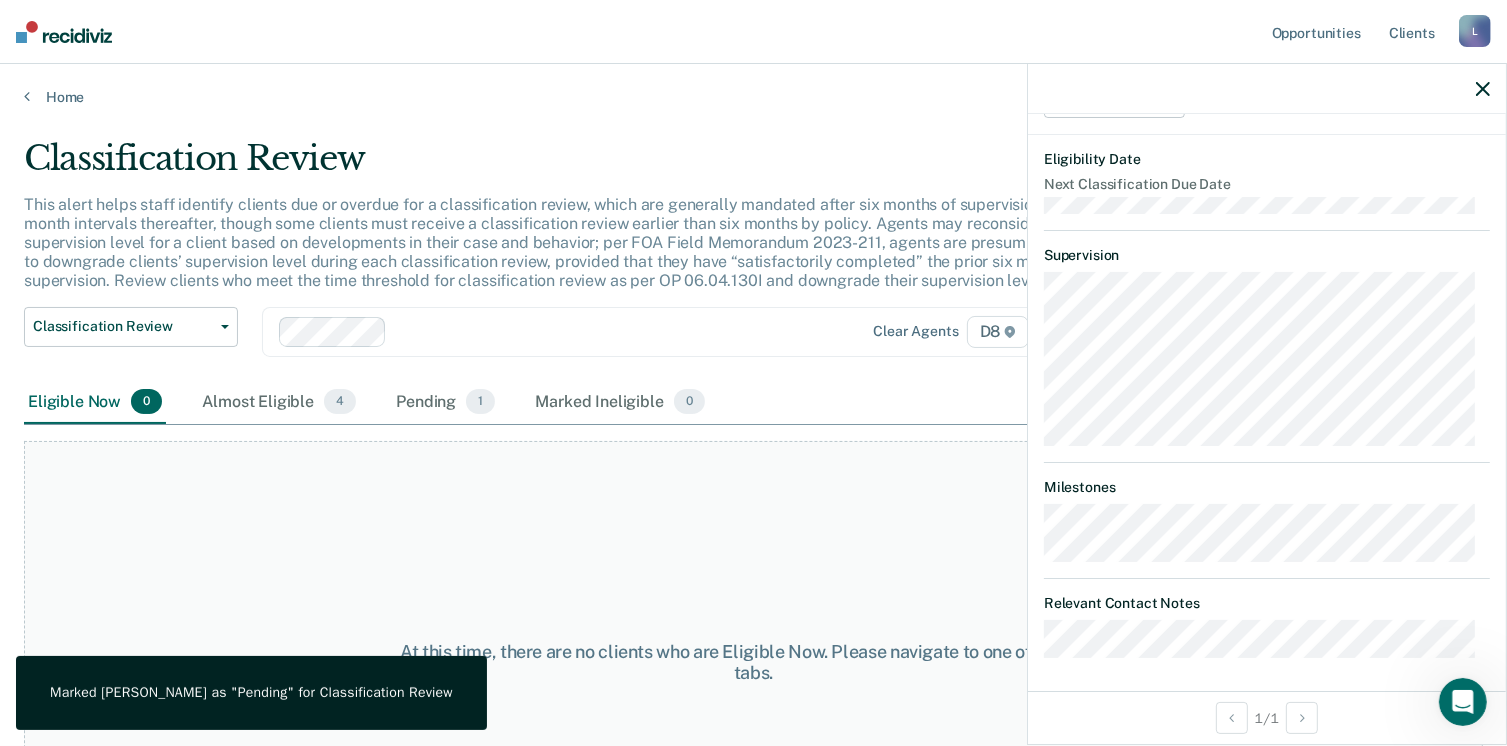 click on "At this time, there are no clients who are Eligible Now. Please navigate to one of the other tabs." at bounding box center [753, 662] 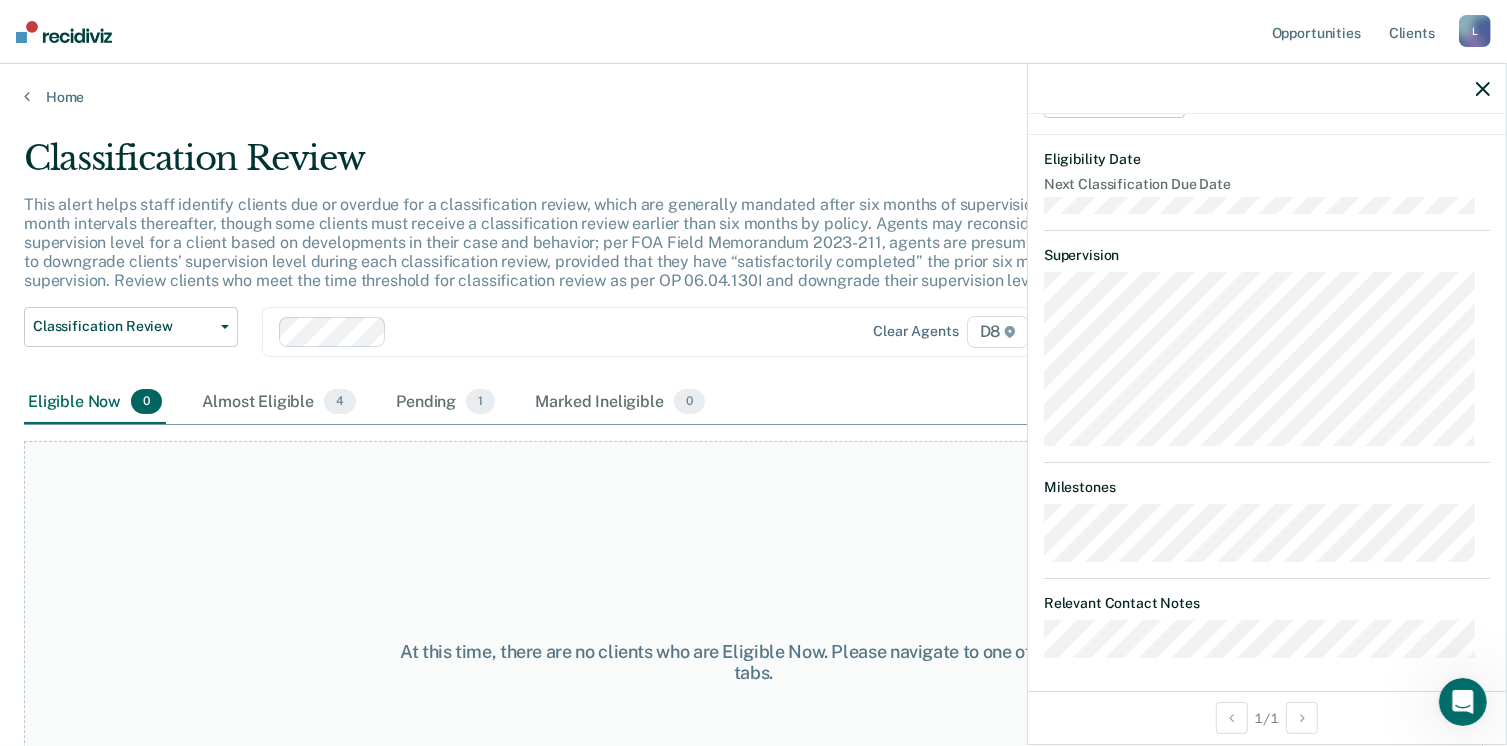 click at bounding box center (1267, 89) 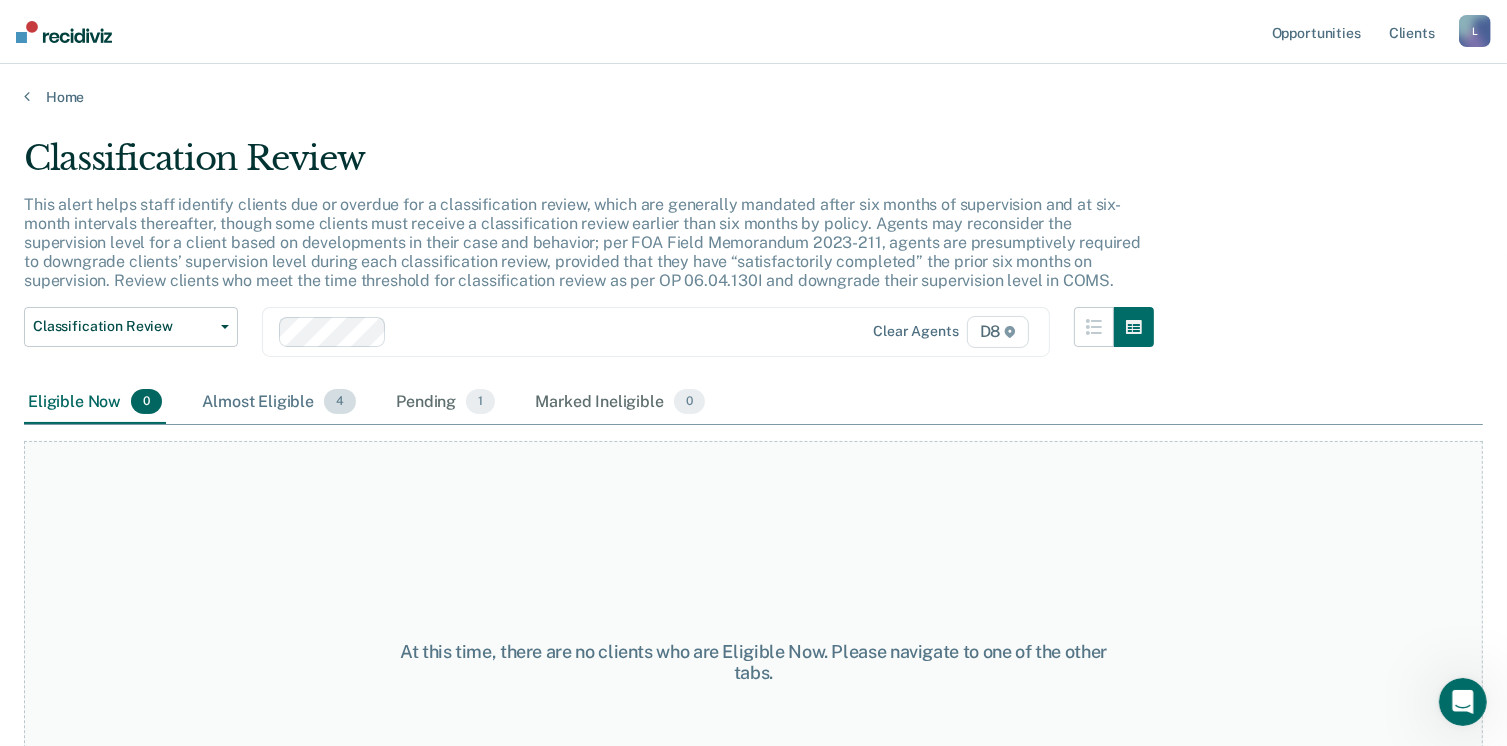 click on "Almost Eligible 4" at bounding box center (279, 403) 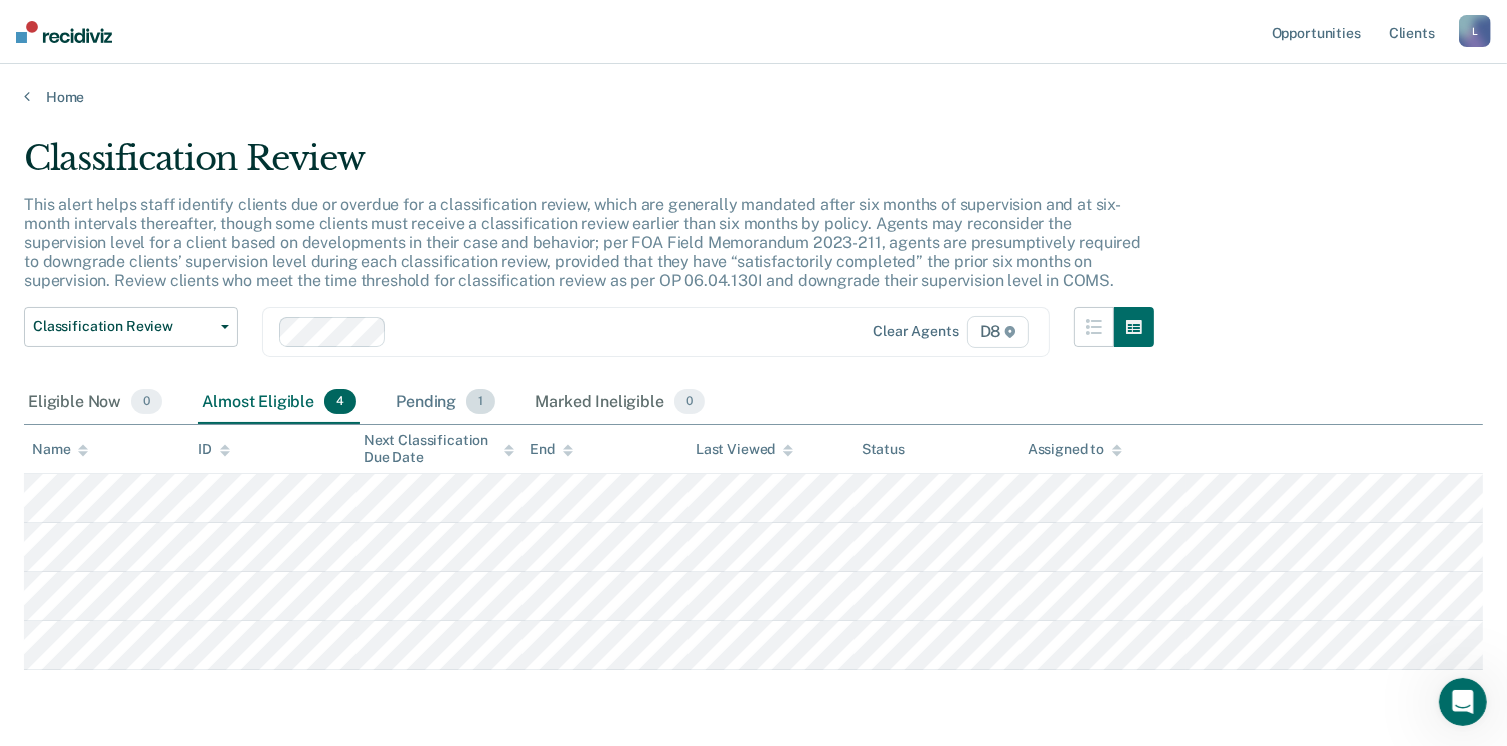 click on "Pending 1" at bounding box center [445, 403] 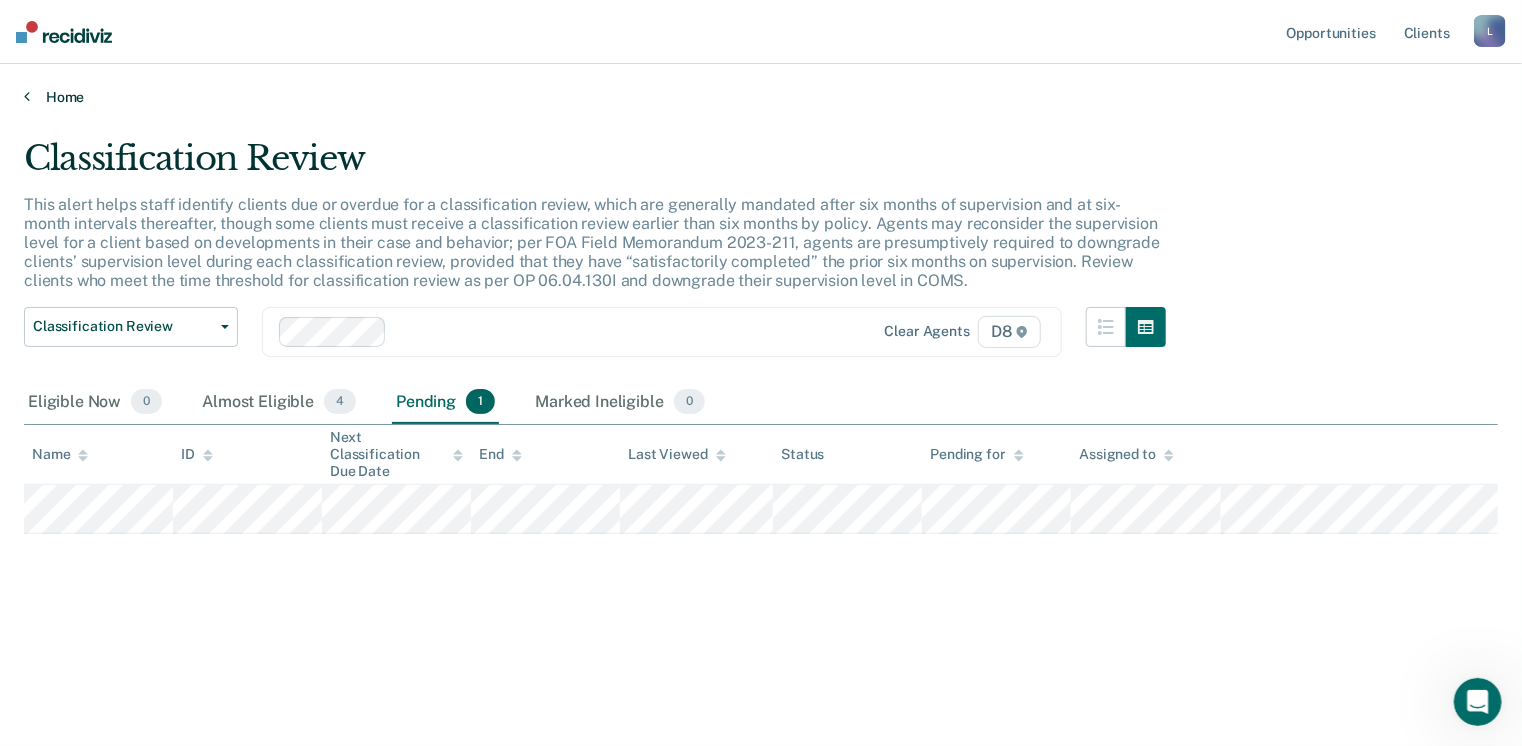click on "Home" at bounding box center (761, 97) 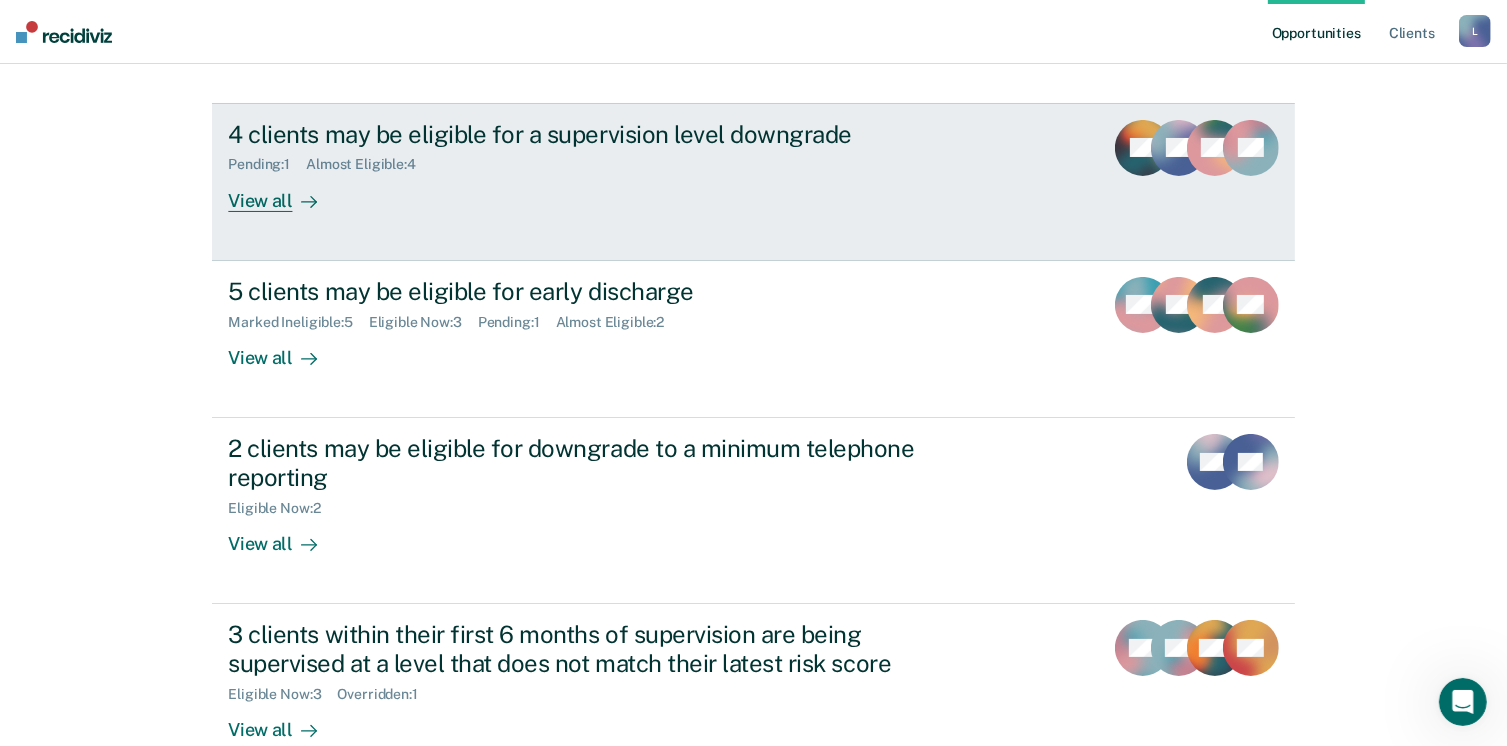 scroll, scrollTop: 200, scrollLeft: 0, axis: vertical 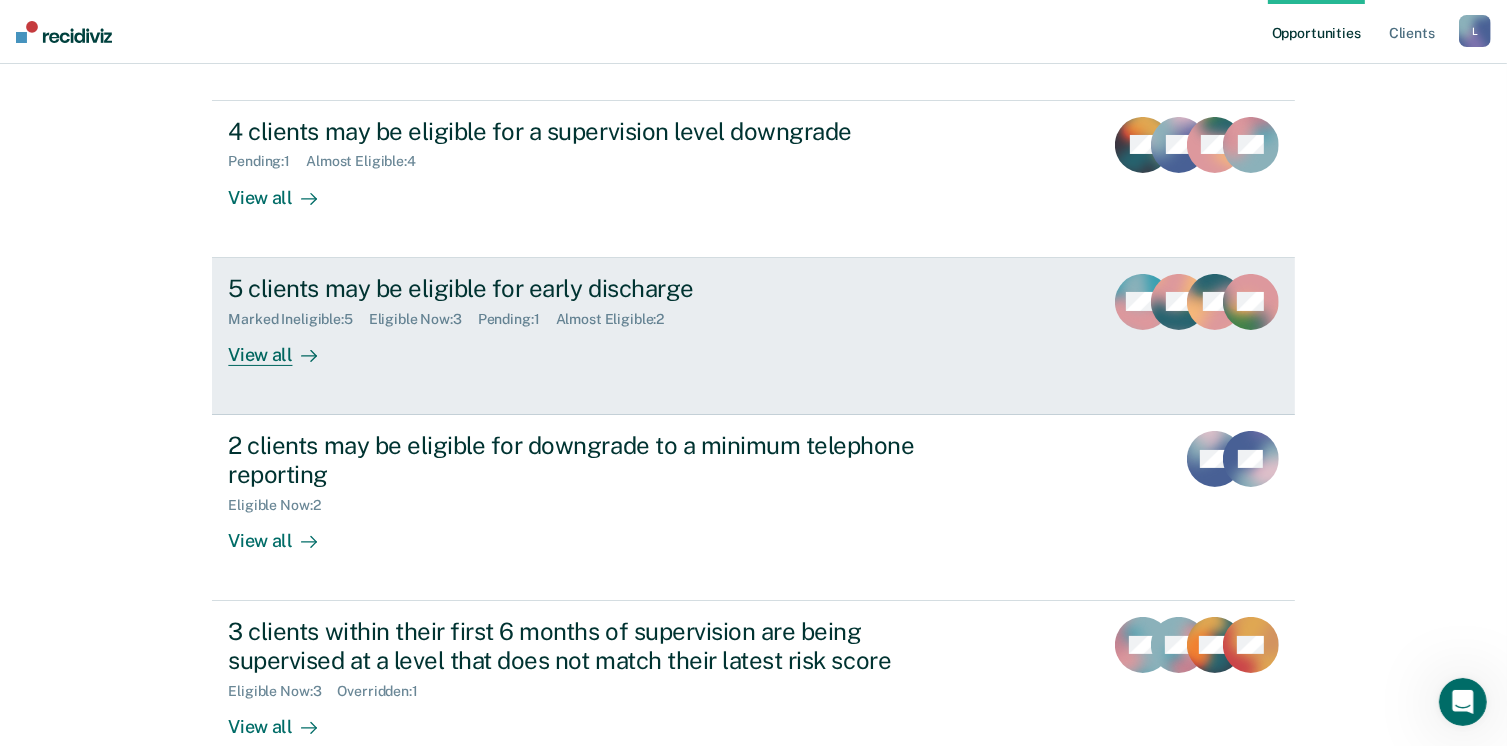 click on "5 clients may be eligible for early discharge" at bounding box center [579, 288] 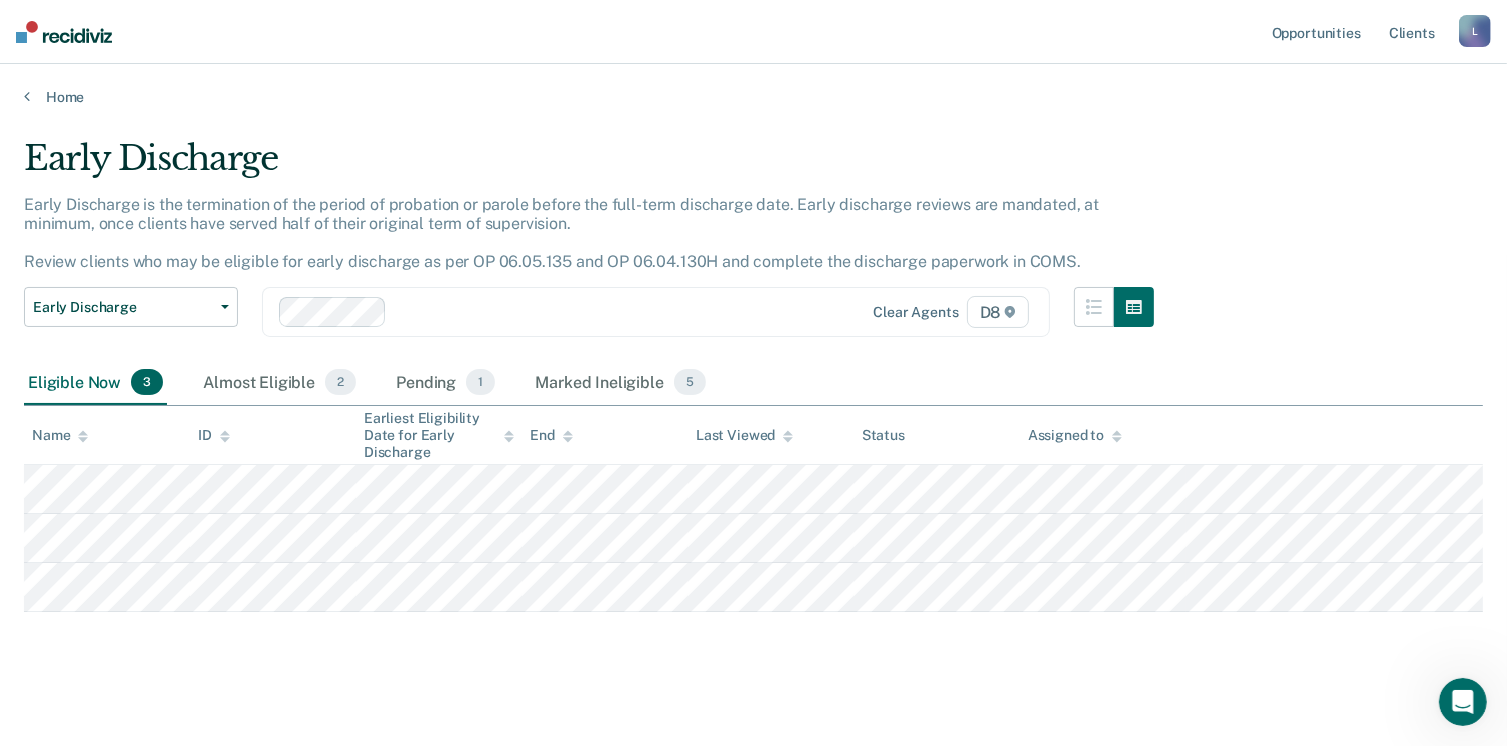 scroll, scrollTop: 8, scrollLeft: 0, axis: vertical 